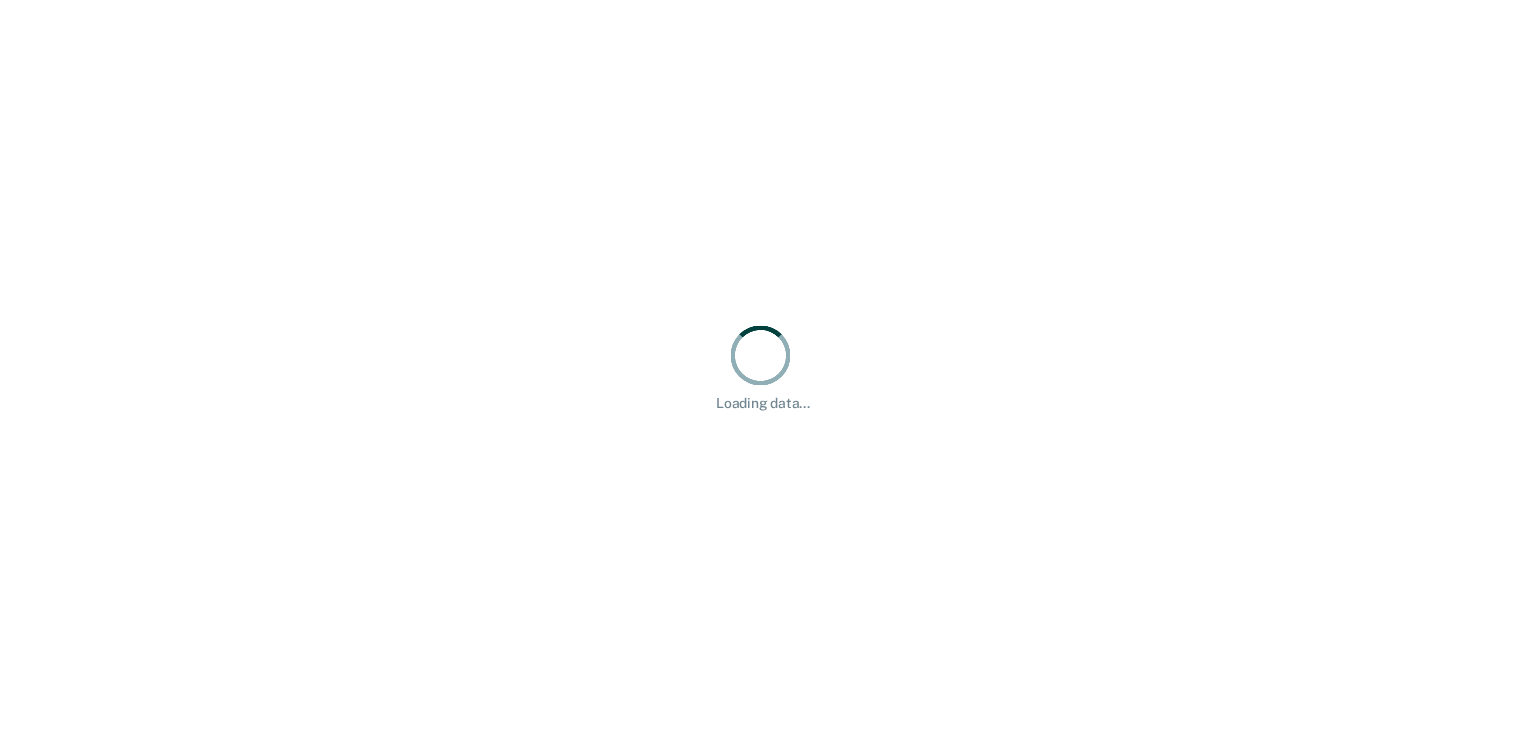 scroll, scrollTop: 0, scrollLeft: 0, axis: both 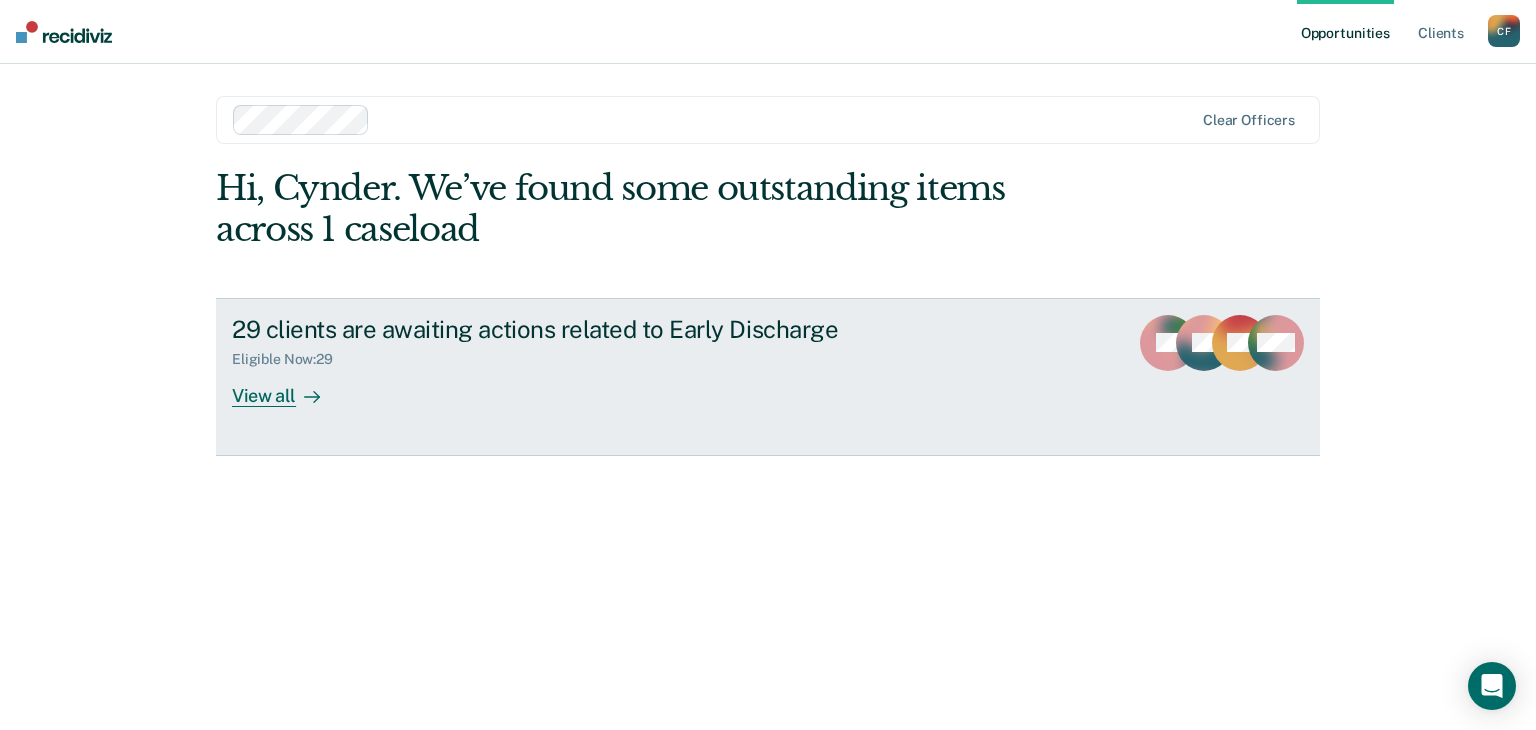click on "Eligible Now :  29" at bounding box center [583, 355] 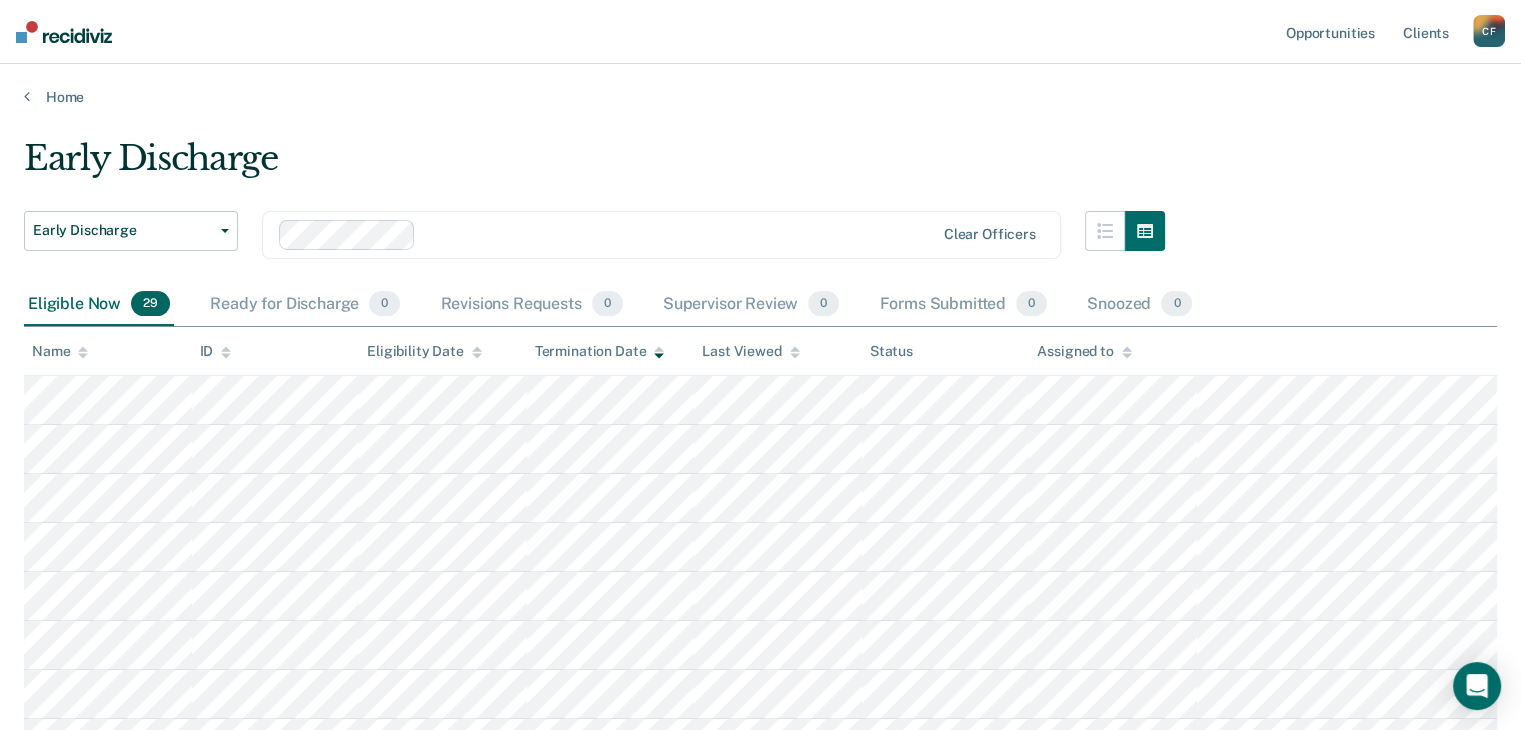 click on "Early Discharge   Early Discharge Early Discharge Clear   officers Eligible Now 29 Ready for Discharge 0 Revisions Requests 0 Supervisor Review 0 Forms Submitted 0 Snoozed 0
To pick up a draggable item, press the space bar.
While dragging, use the arrow keys to move the item.
Press space again to drop the item in its new position, or press escape to cancel.
Name ID Eligibility Date Termination Date Last Viewed Status Assigned to" at bounding box center [760, 964] 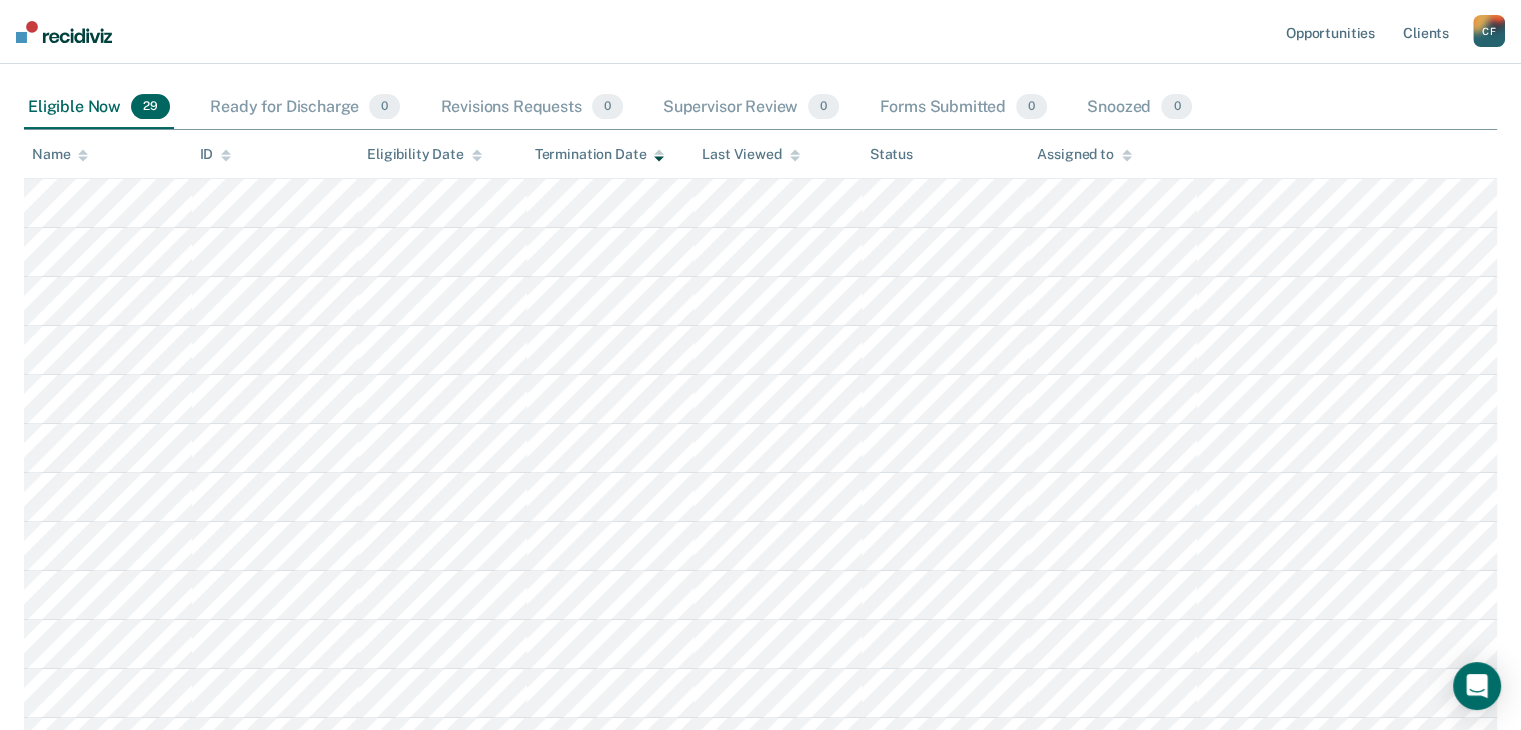 scroll, scrollTop: 200, scrollLeft: 0, axis: vertical 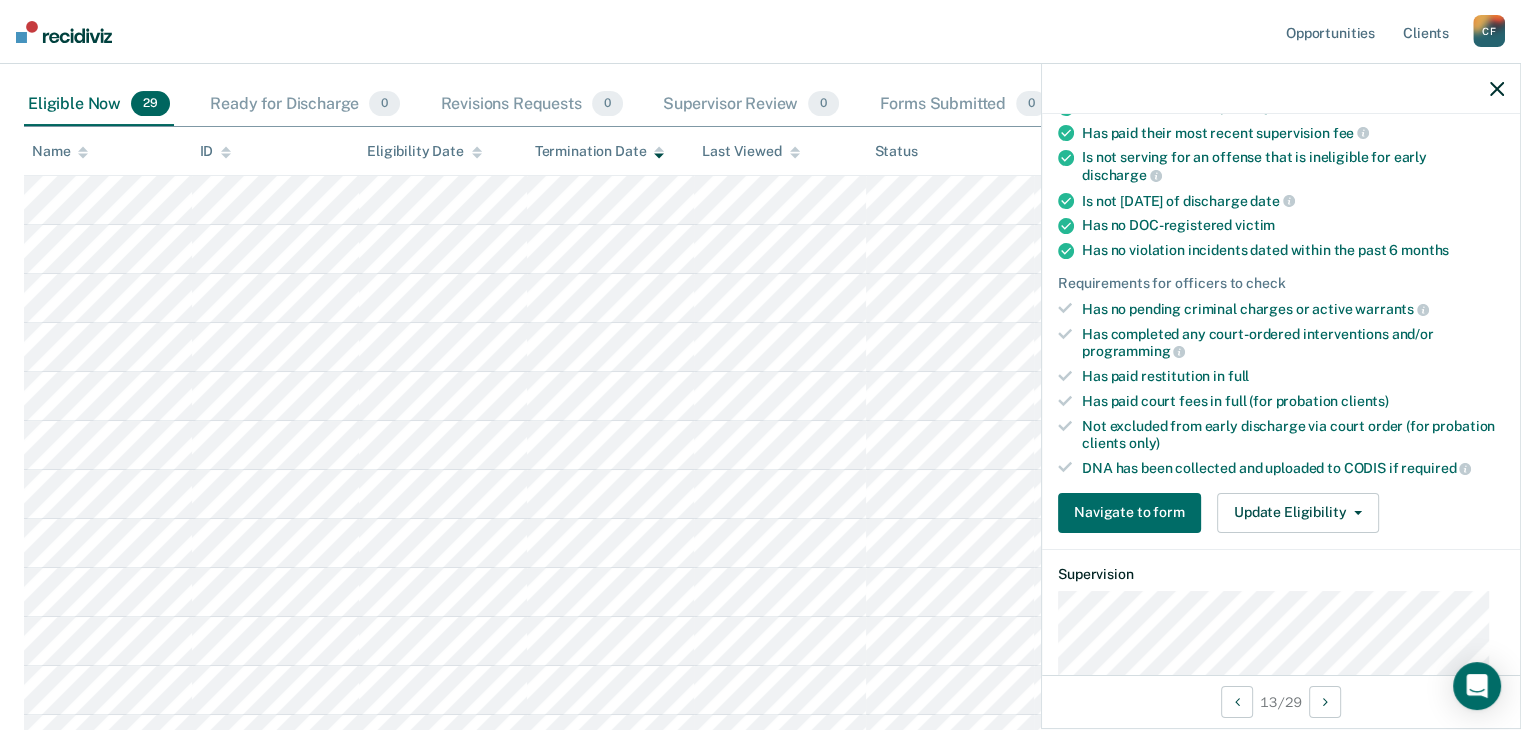 click on "Has paid restitution in   full" at bounding box center [1293, 376] 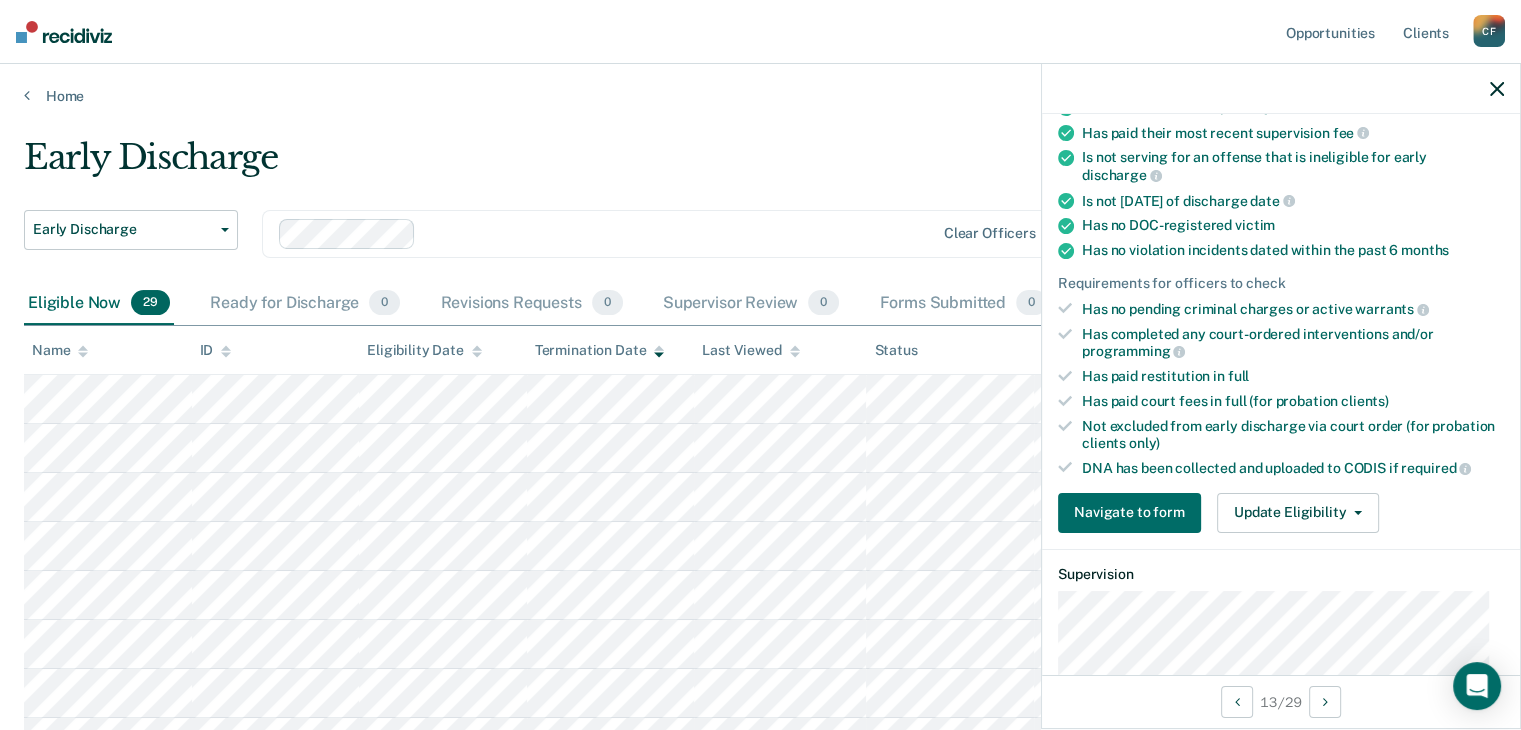 scroll, scrollTop: 0, scrollLeft: 0, axis: both 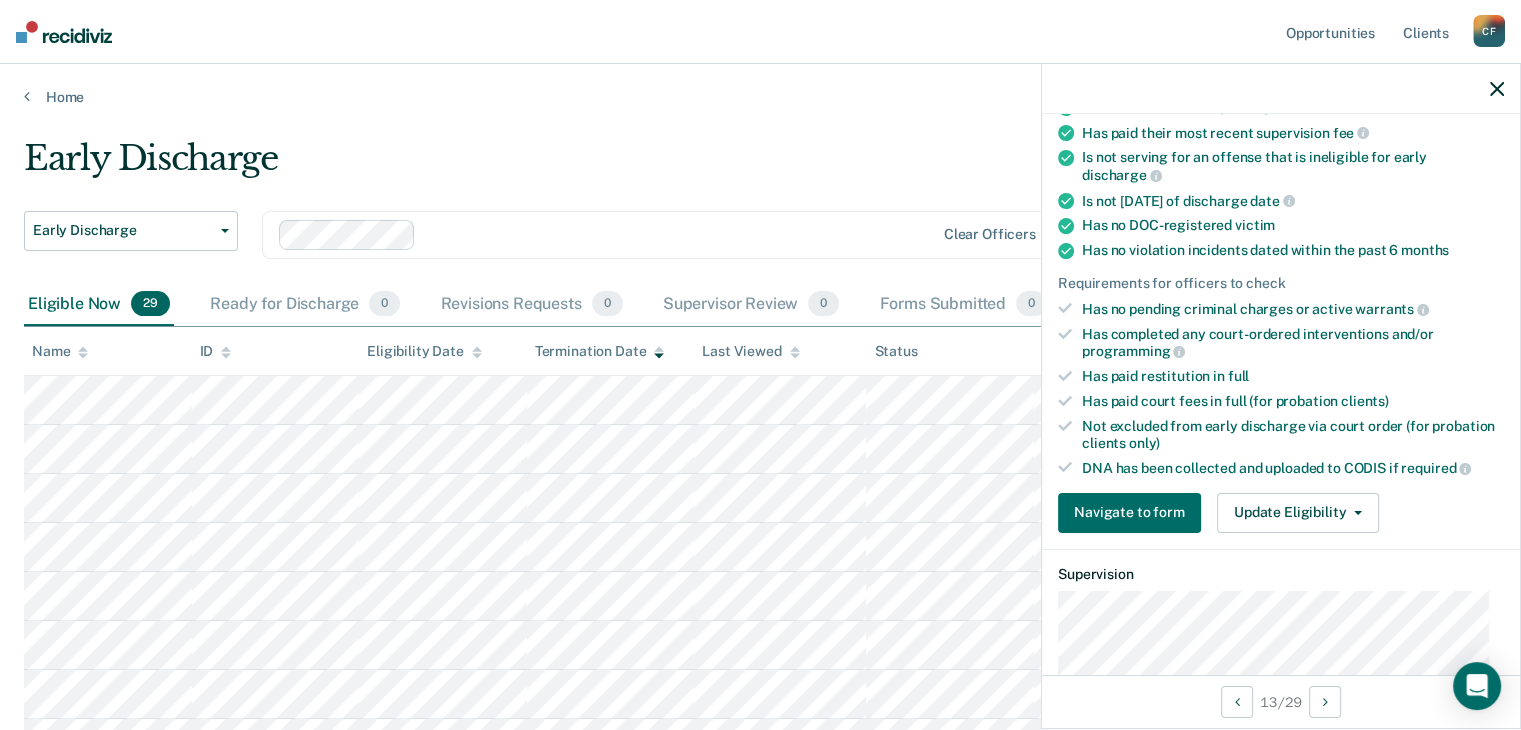 click on "Has completed any court-ordered interventions and/or   programming" at bounding box center [1293, 343] 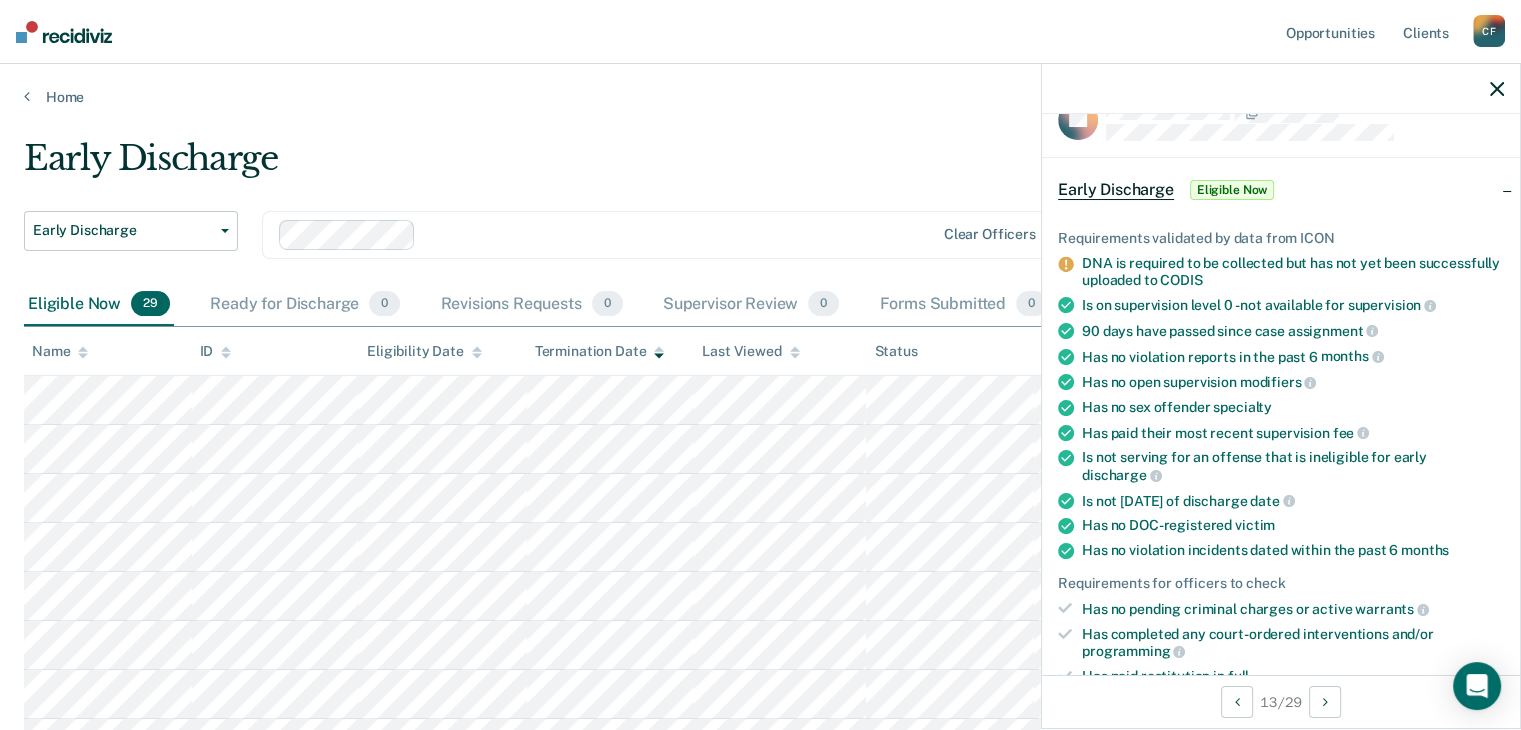 scroll, scrollTop: 0, scrollLeft: 0, axis: both 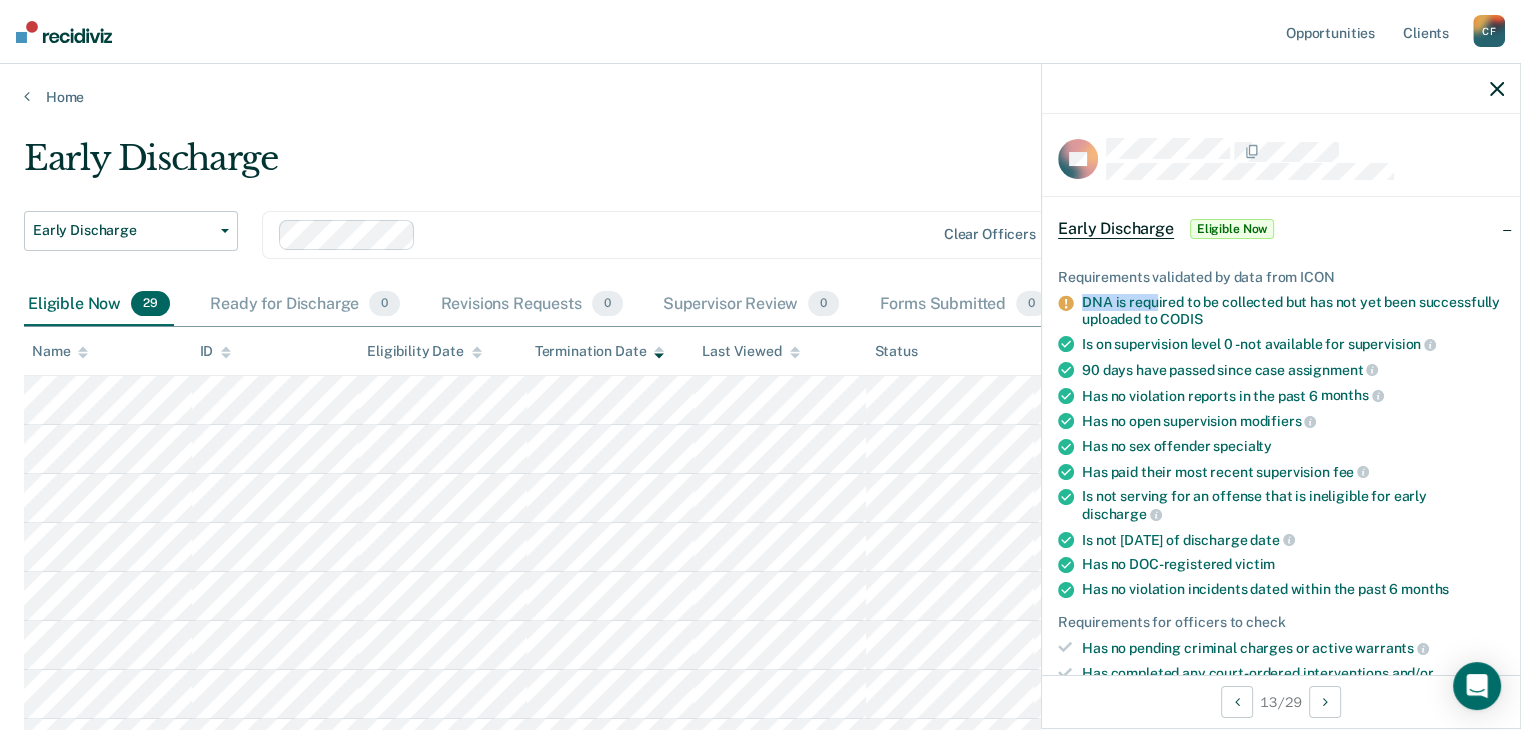 drag, startPoint x: 1086, startPoint y: 301, endPoint x: 1183, endPoint y: 281, distance: 99.0404 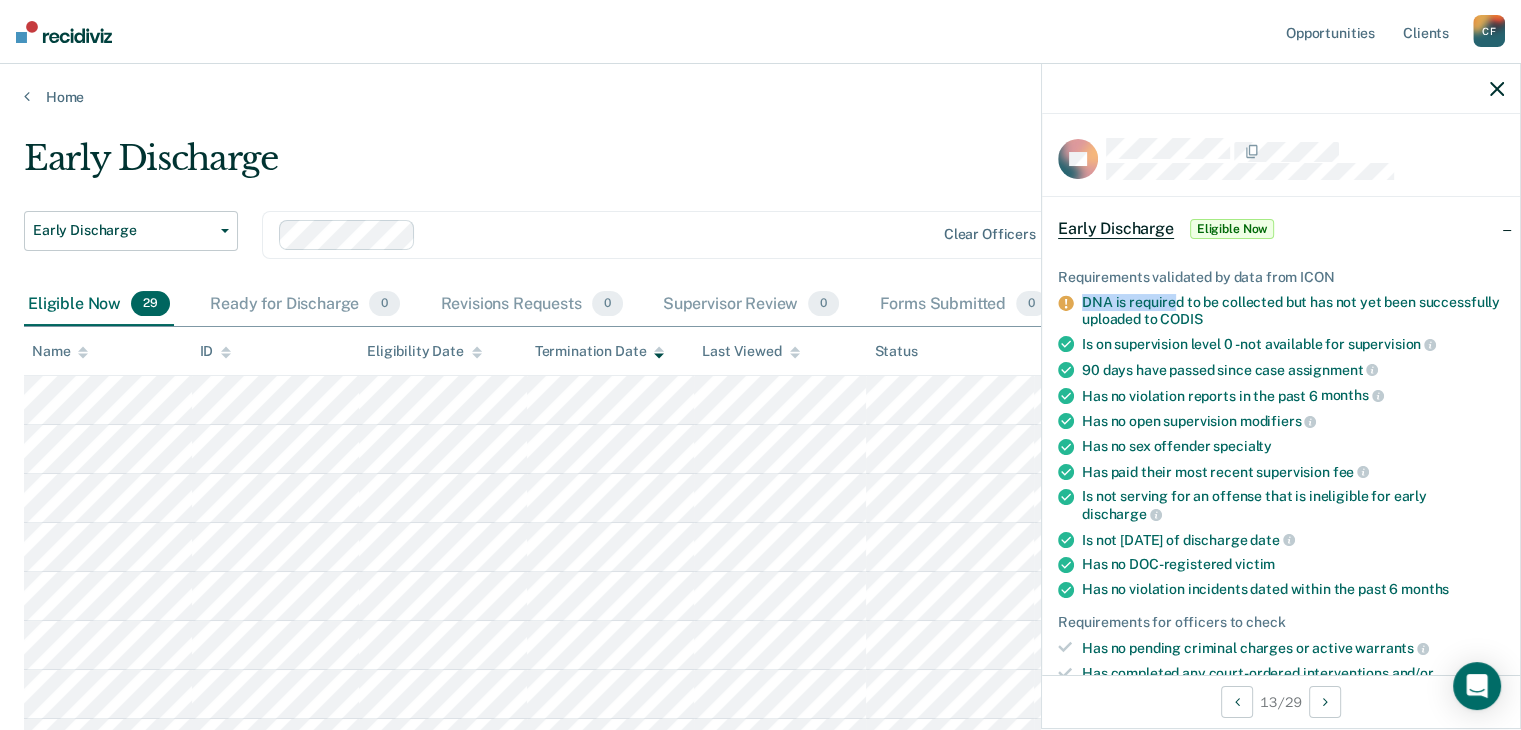 click 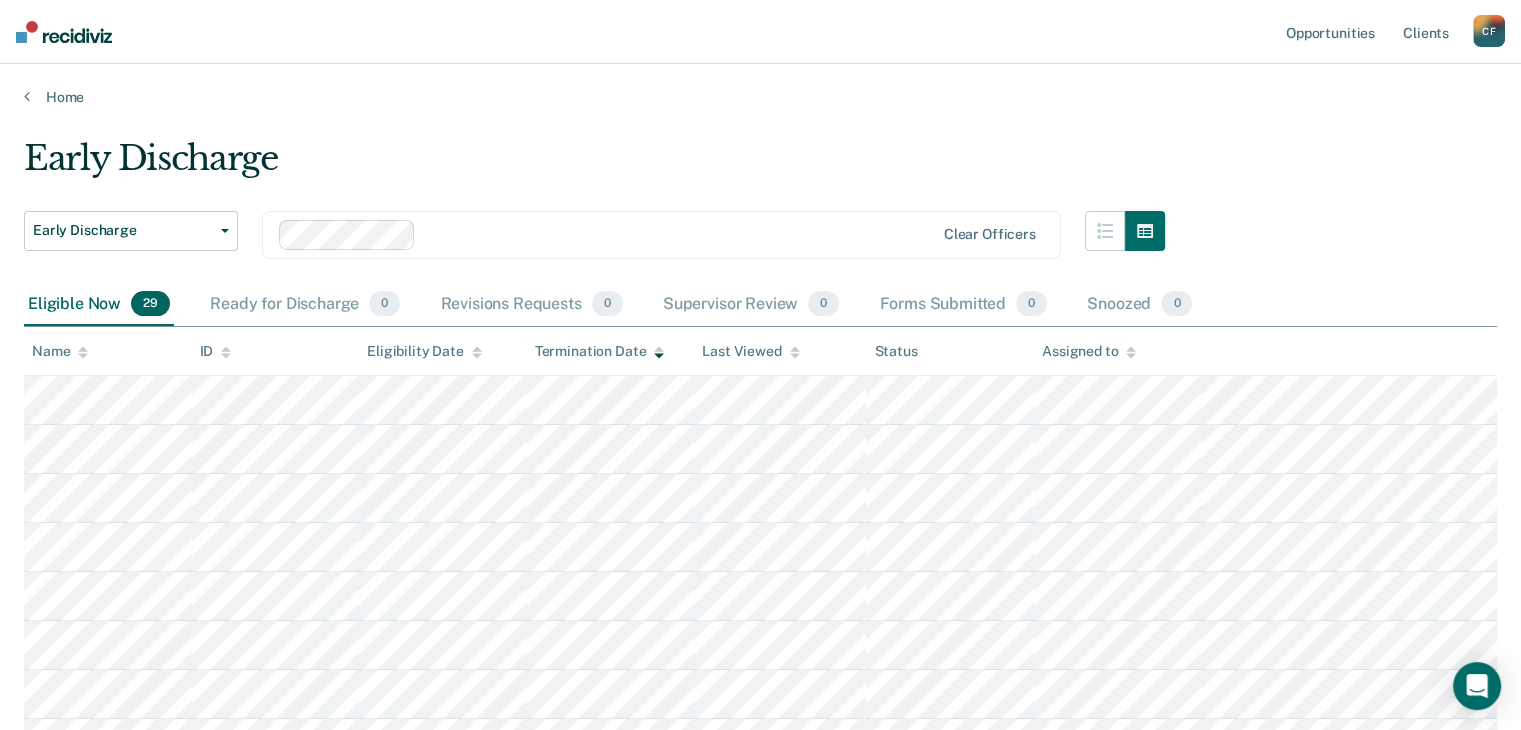 click on "Early Discharge   Early Discharge Early Discharge Clear   officers Eligible Now 29 Ready for Discharge 0 Revisions Requests 0 Supervisor Review 0 Forms Submitted 0 Snoozed 0
To pick up a draggable item, press the space bar.
While dragging, use the arrow keys to move the item.
Press space again to drop the item in its new position, or press escape to cancel.
Name ID Eligibility Date Termination Date Last Viewed Status Assigned to" at bounding box center [760, 964] 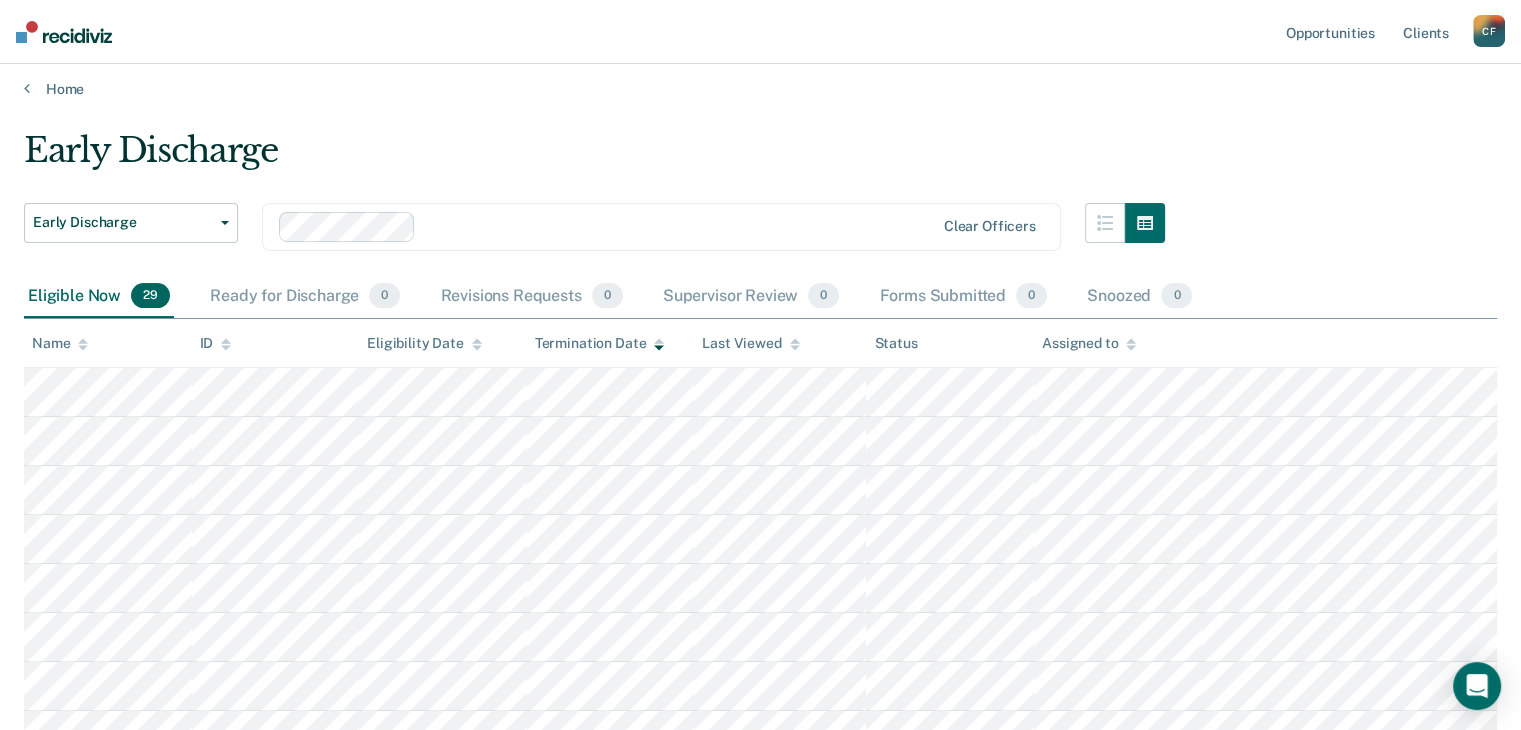 scroll, scrollTop: 0, scrollLeft: 0, axis: both 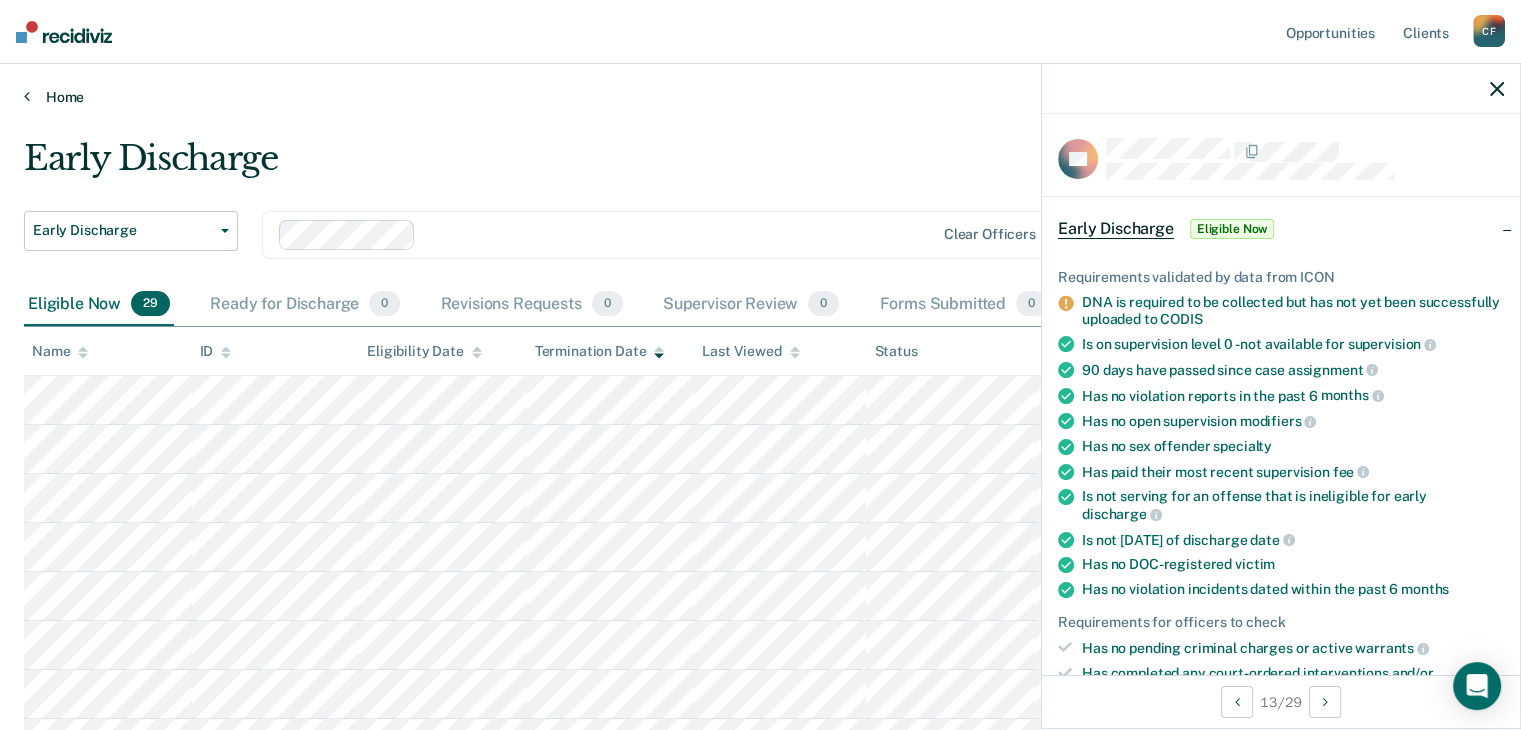 click on "Home" at bounding box center [760, 97] 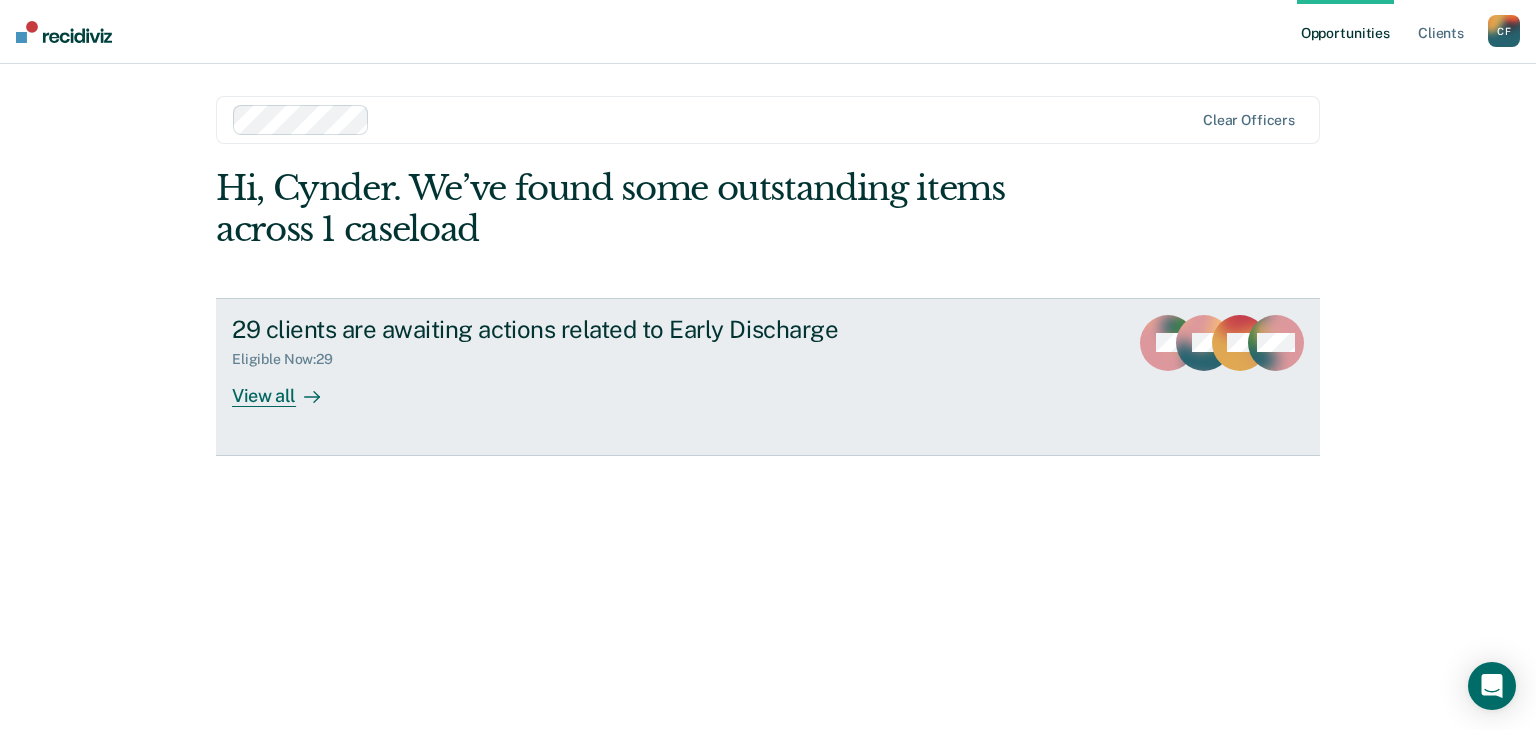 click on "View all" at bounding box center (288, 387) 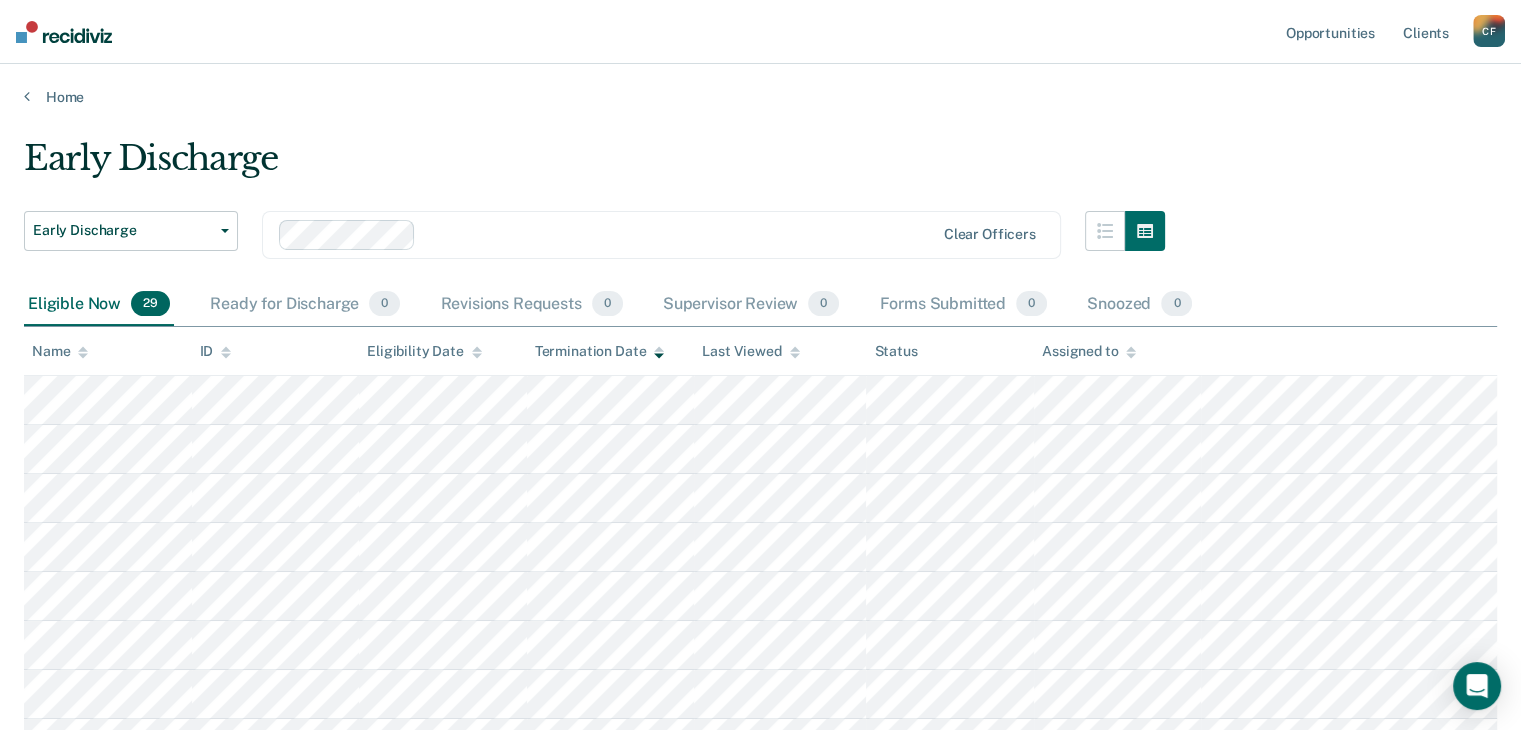 click on "Early Discharge   Early Discharge Early Discharge Clear   officers Eligible Now 29 Ready for Discharge 0 Revisions Requests 0 Supervisor Review 0 Forms Submitted 0 Snoozed 0
To pick up a draggable item, press the space bar.
While dragging, use the arrow keys to move the item.
Press space again to drop the item in its new position, or press escape to cancel.
Name ID Eligibility Date Termination Date Last Viewed Status Assigned to" at bounding box center (760, 964) 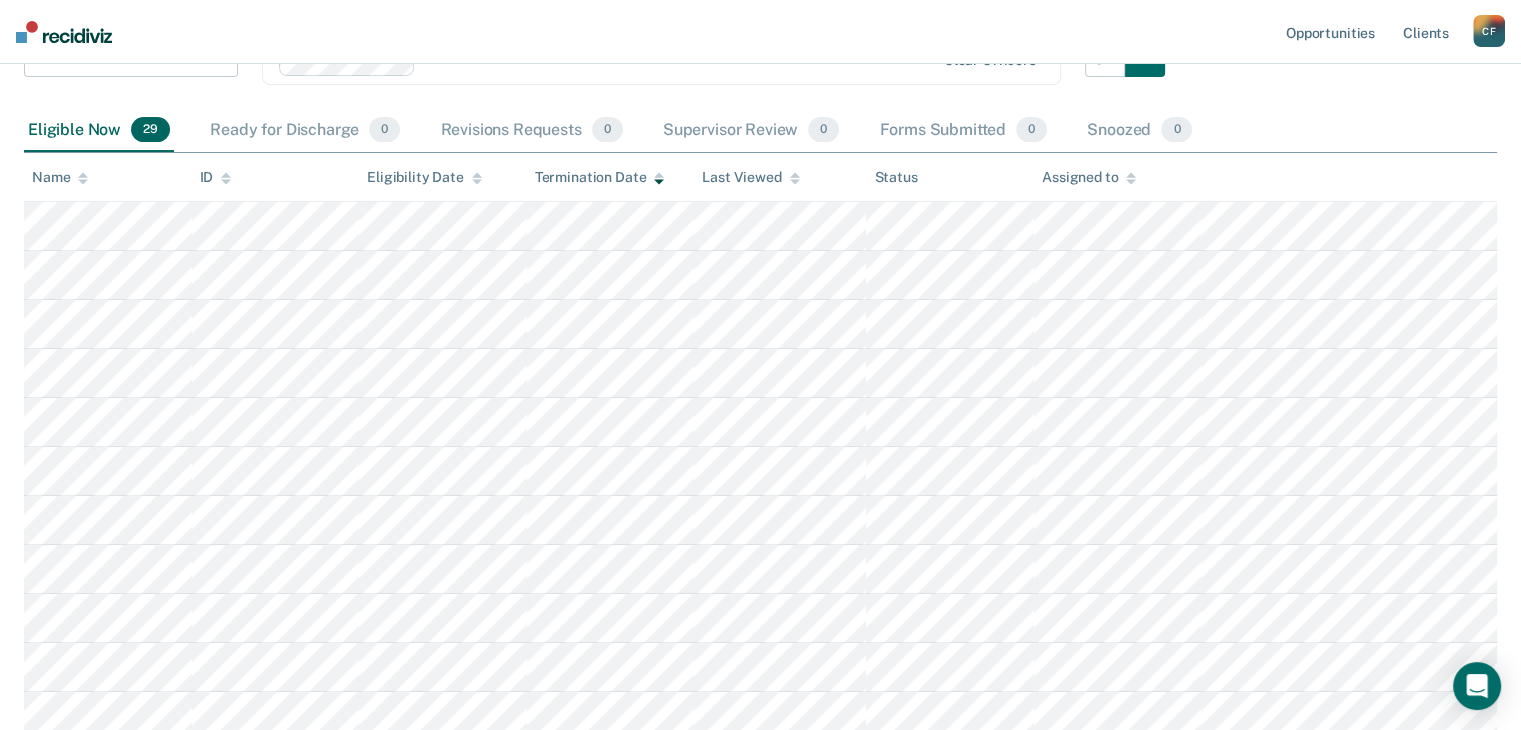 scroll, scrollTop: 170, scrollLeft: 0, axis: vertical 